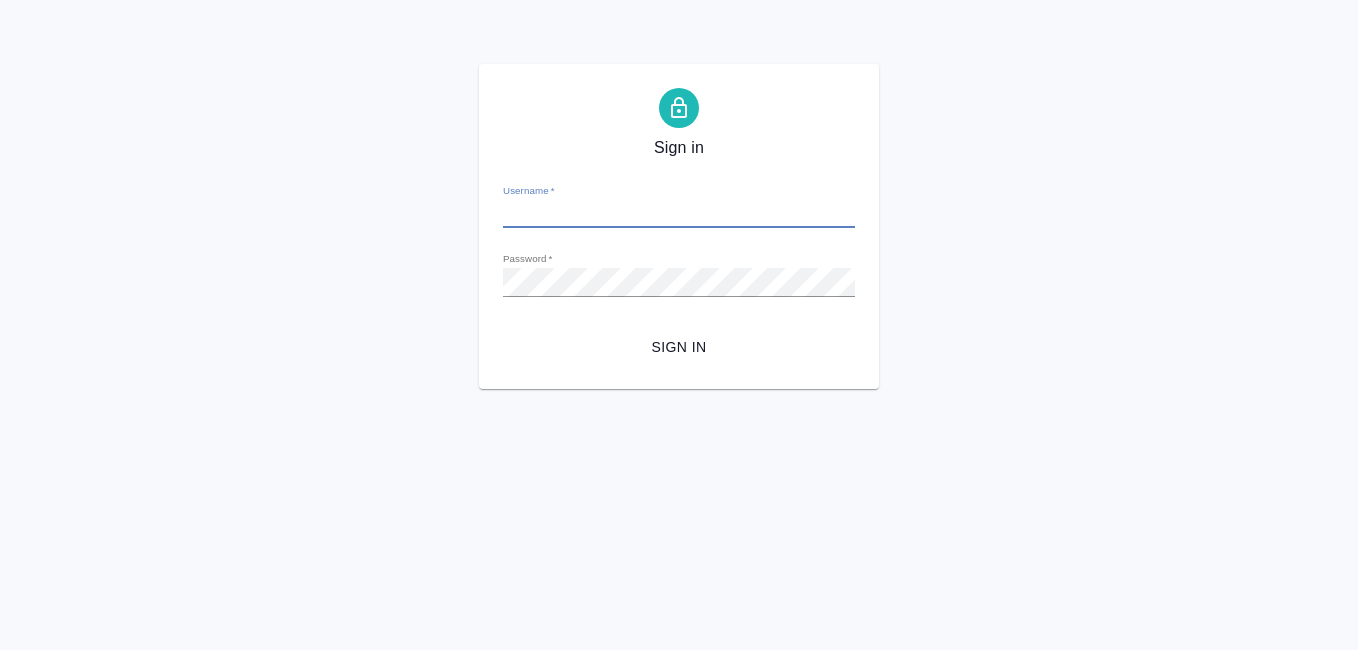 scroll, scrollTop: 0, scrollLeft: 0, axis: both 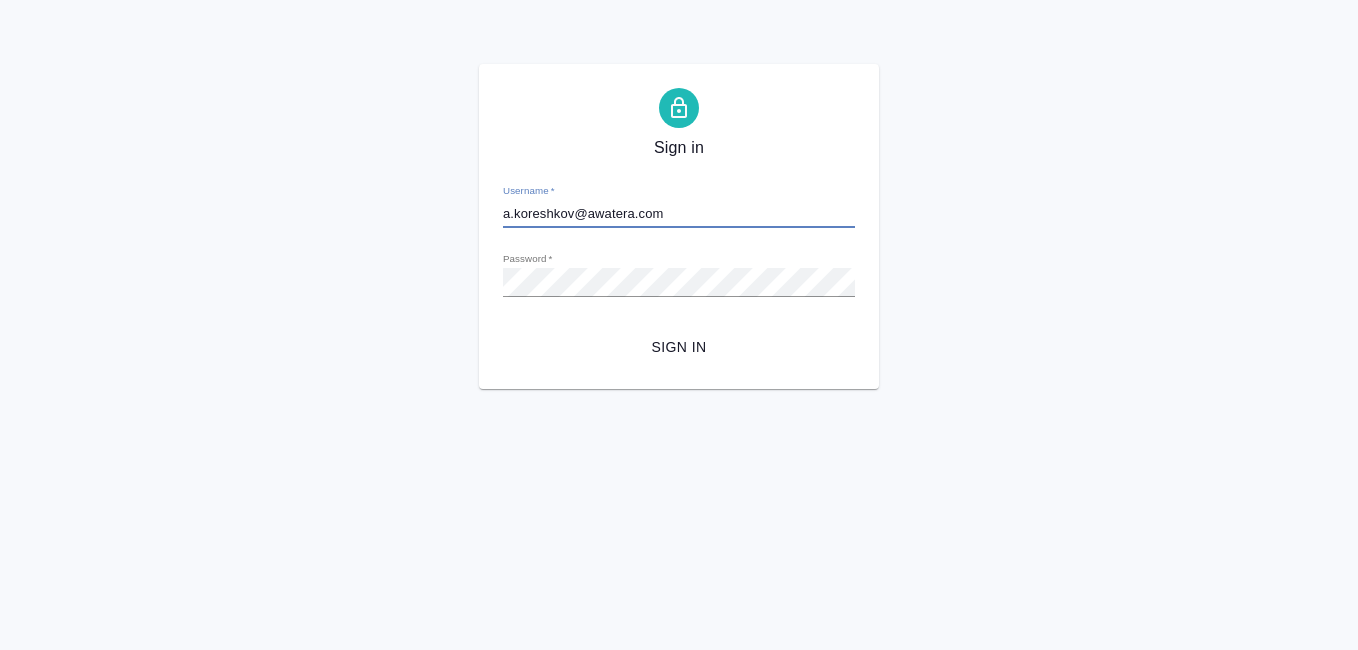 click on "Sign in" at bounding box center [679, 347] 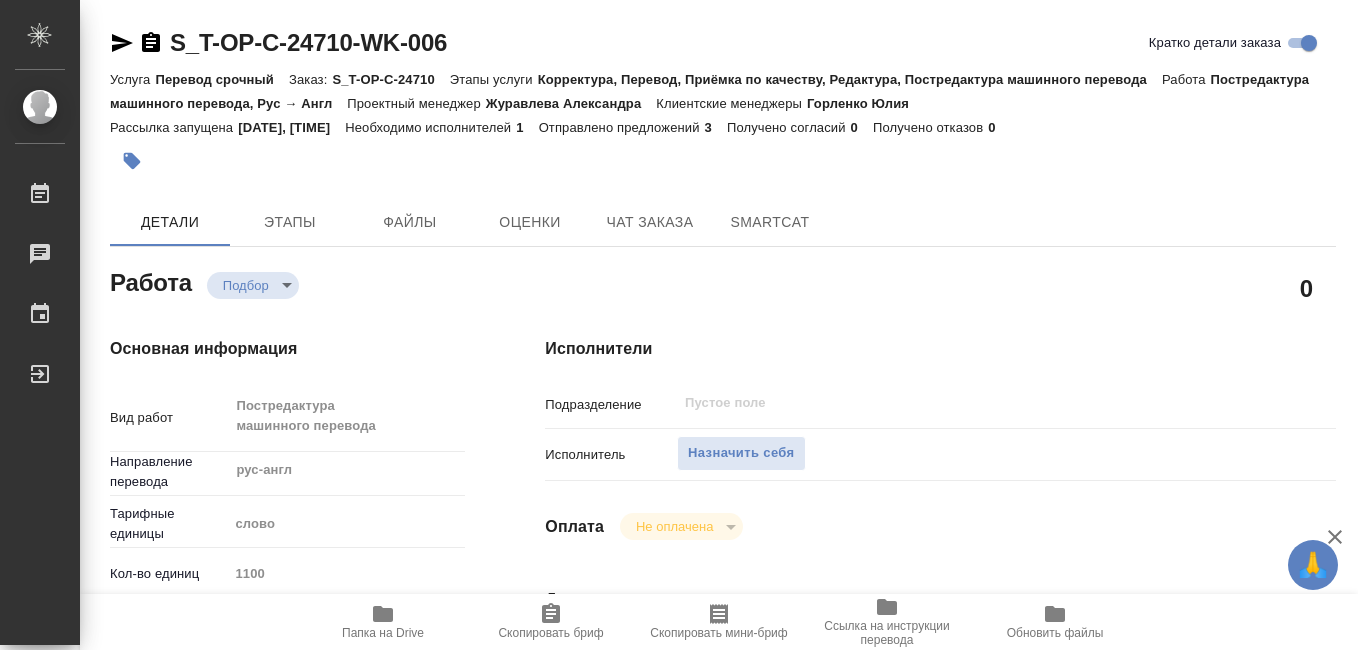 type on "x" 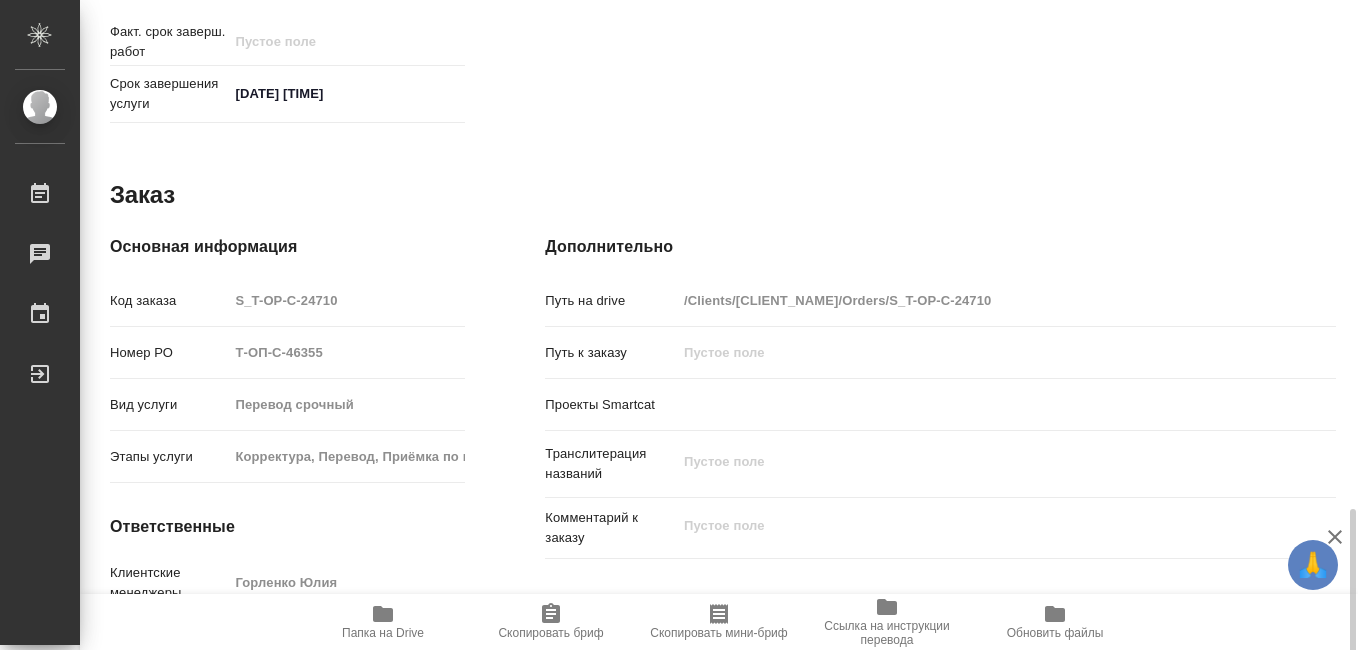 scroll, scrollTop: 1100, scrollLeft: 0, axis: vertical 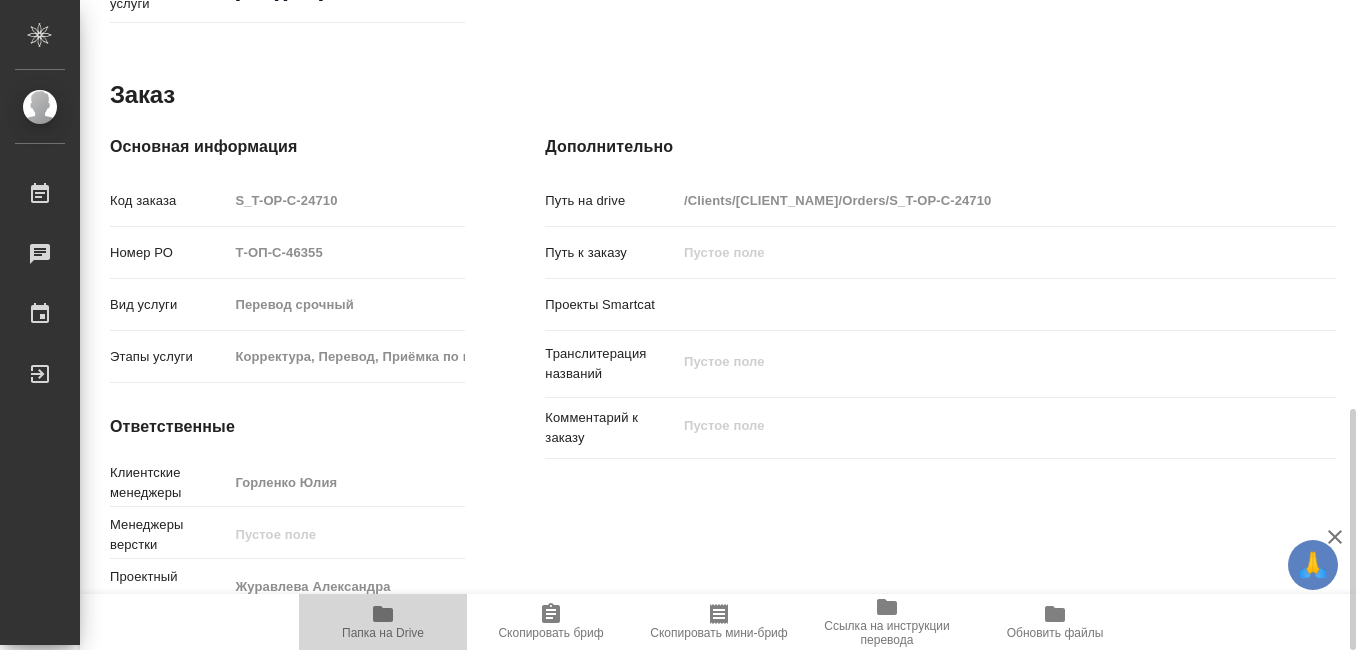 click 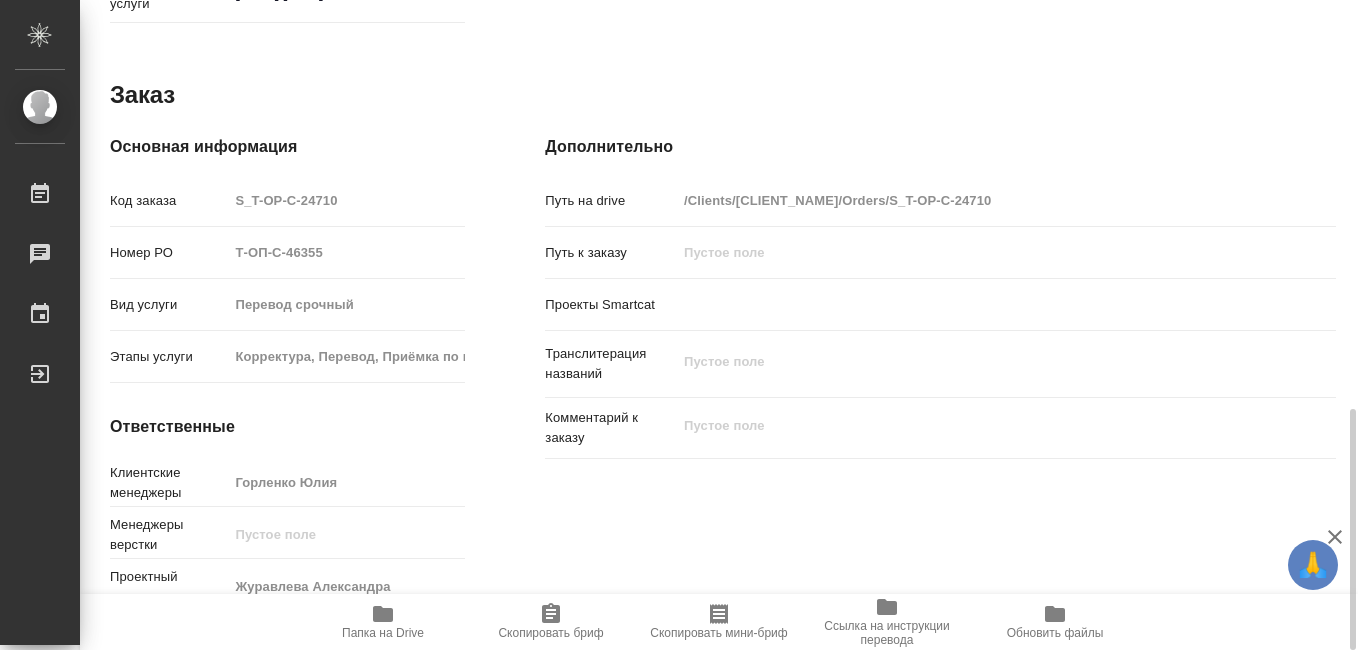 click 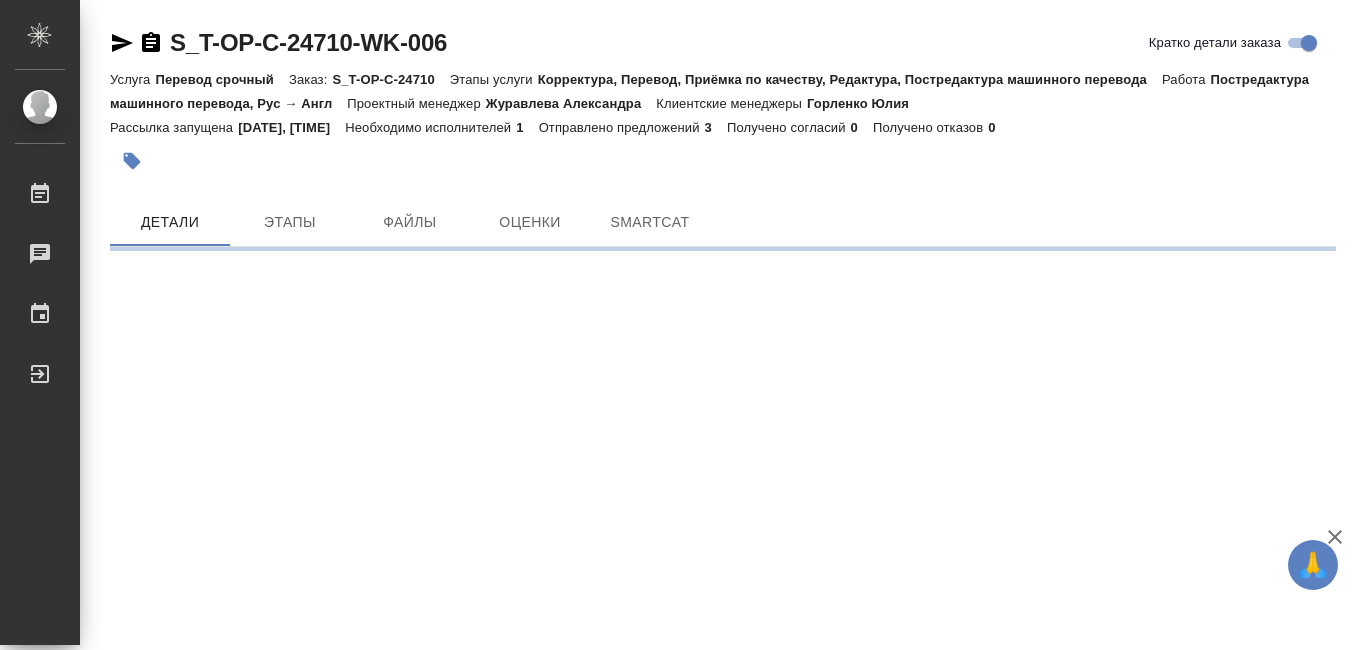 scroll, scrollTop: 0, scrollLeft: 0, axis: both 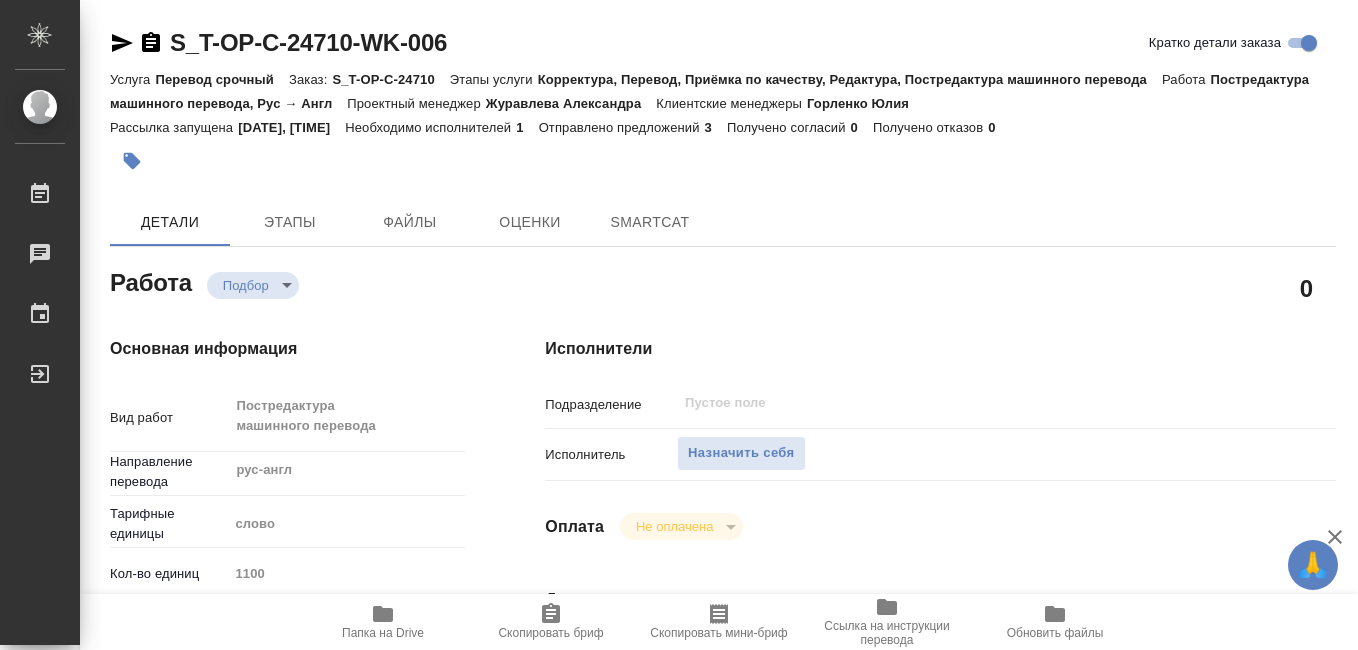 type on "x" 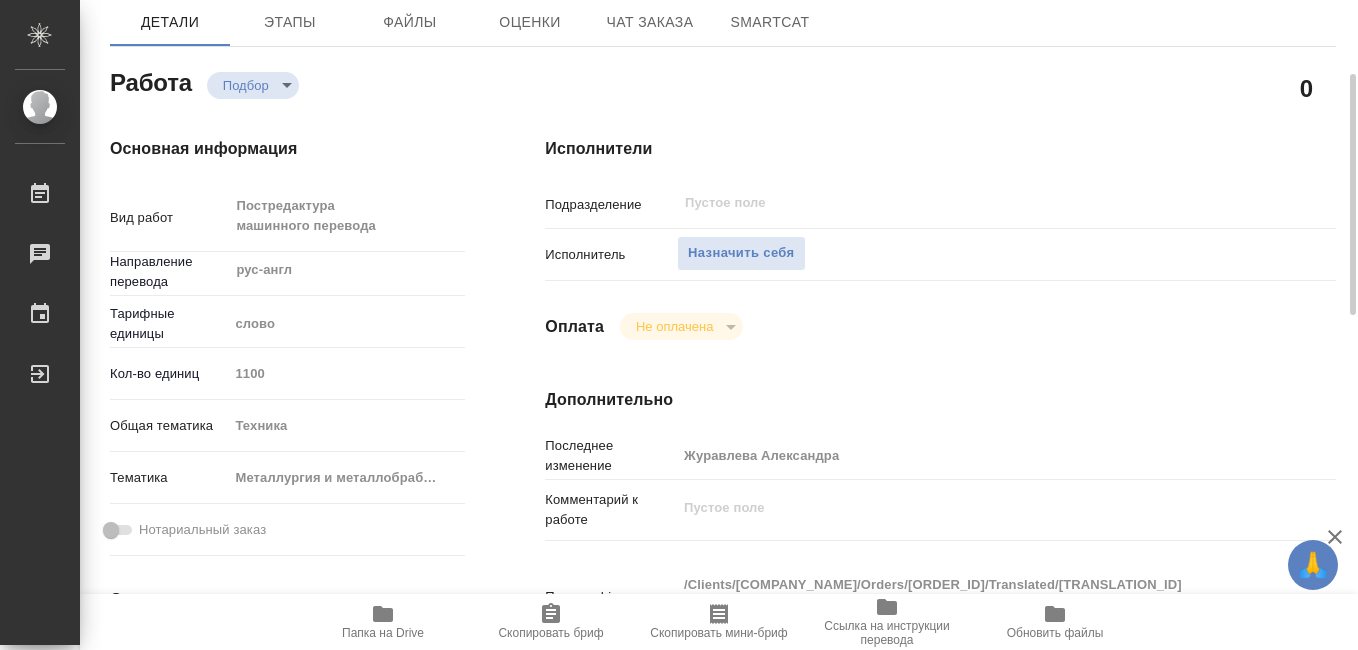 scroll, scrollTop: 400, scrollLeft: 0, axis: vertical 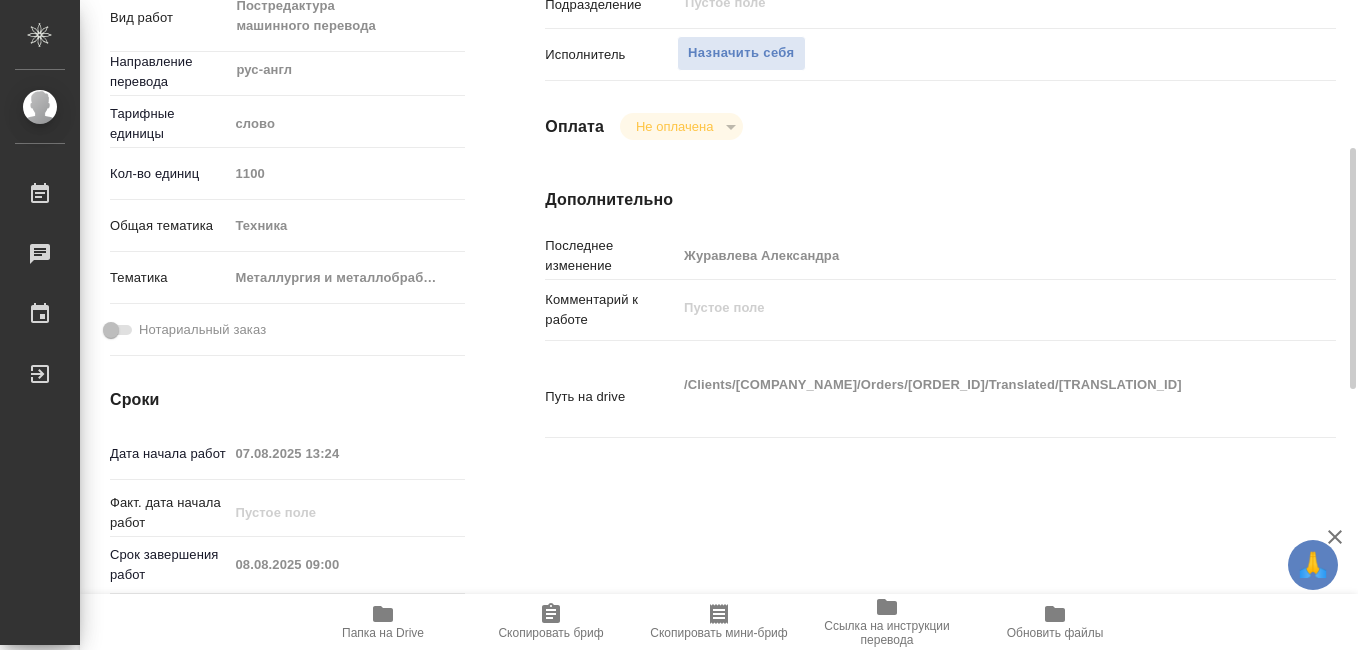 type on "x" 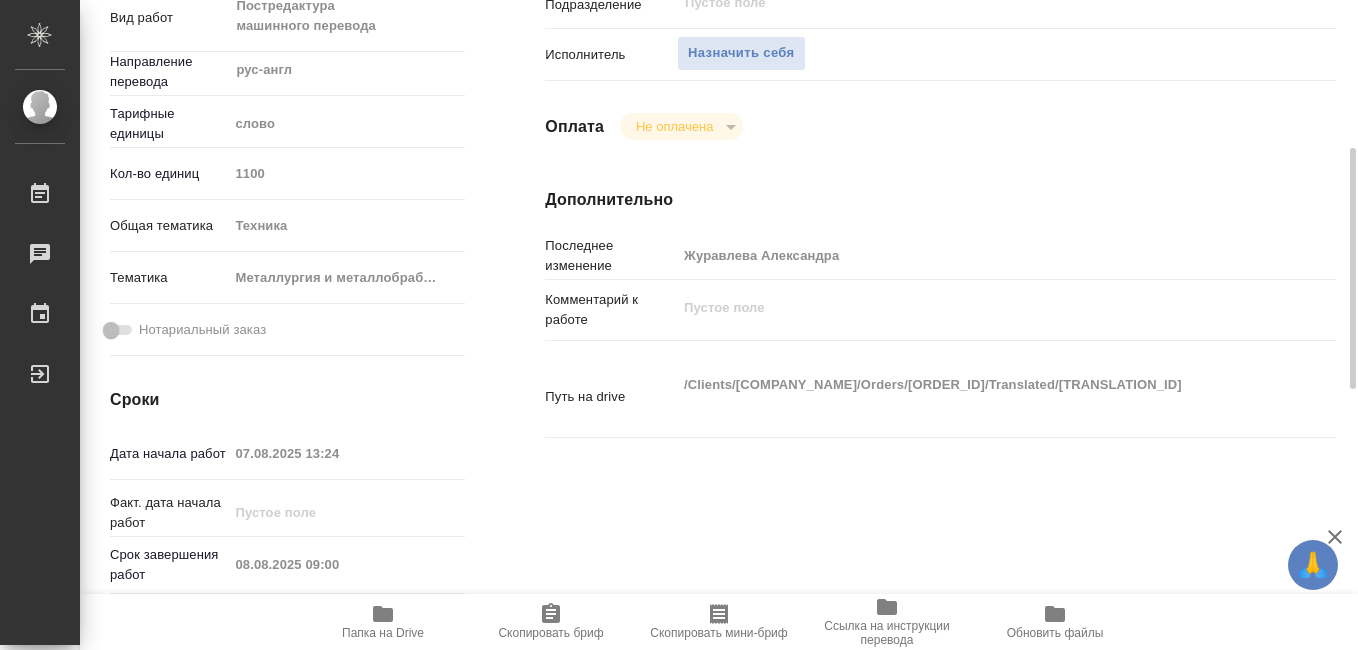 type on "x" 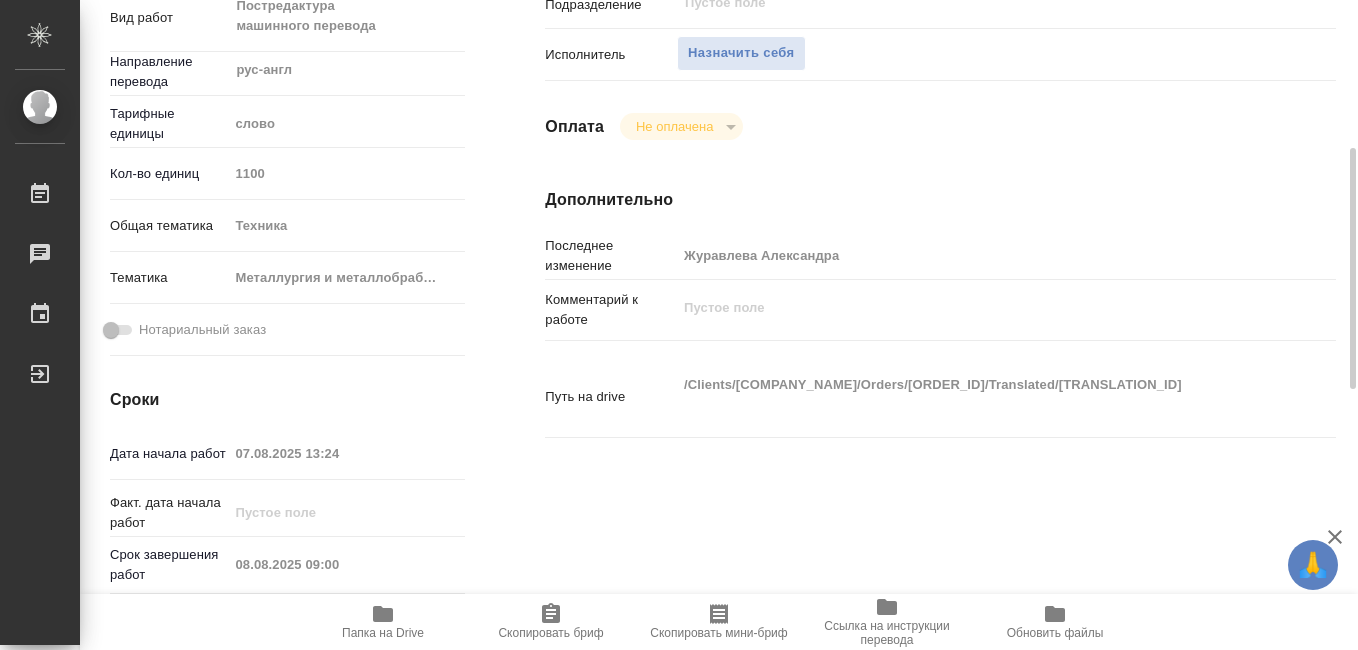 type on "x" 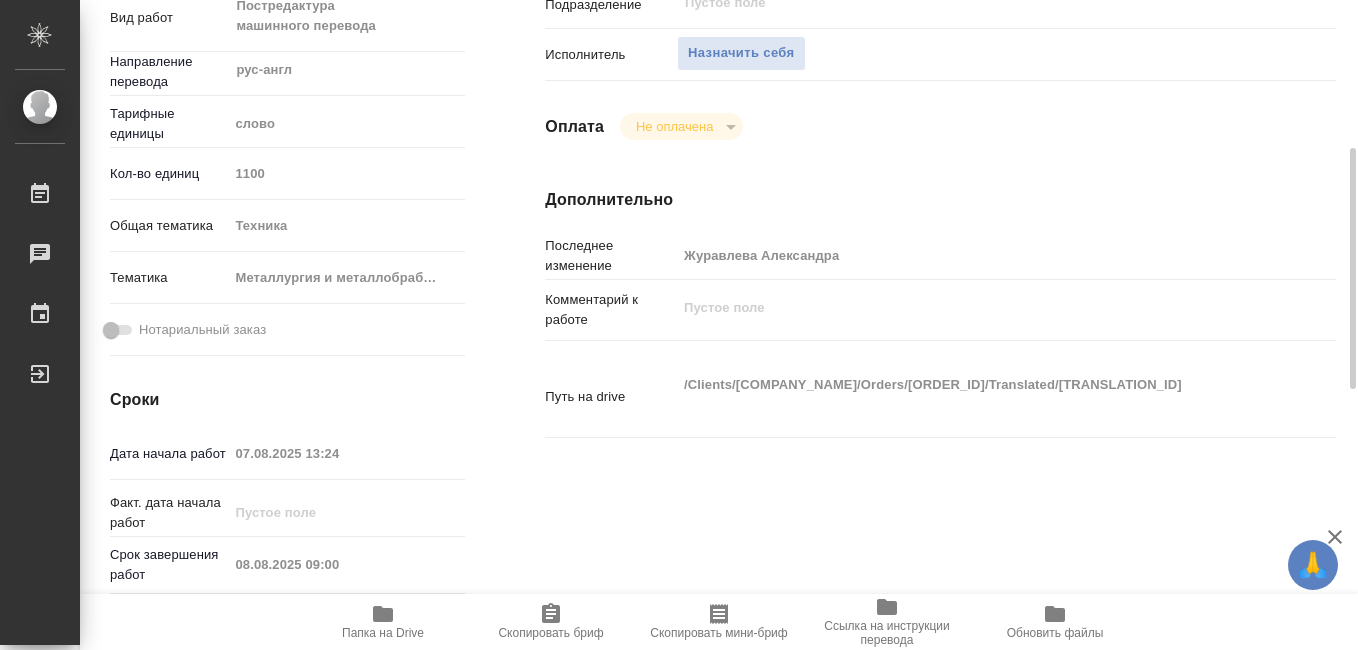 type on "x" 